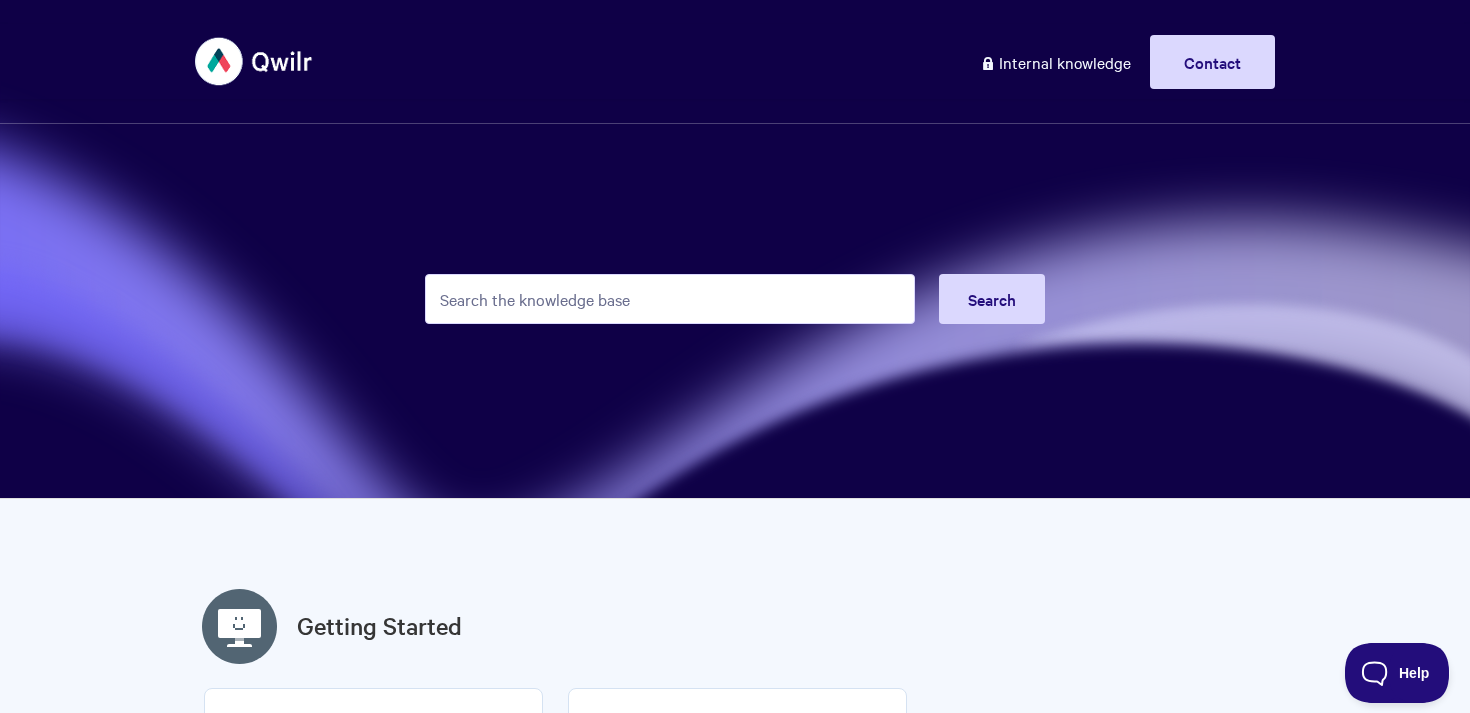 scroll, scrollTop: 0, scrollLeft: 0, axis: both 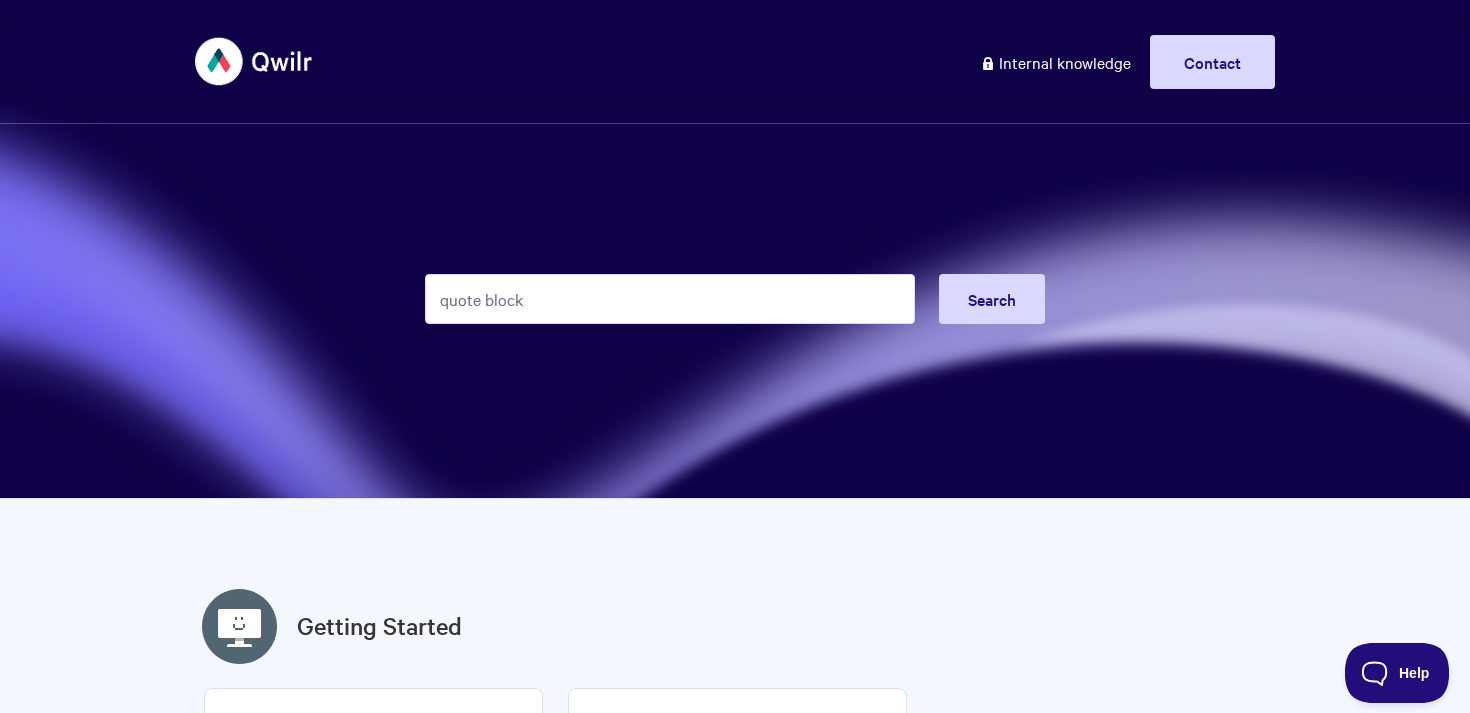 type on "quote block" 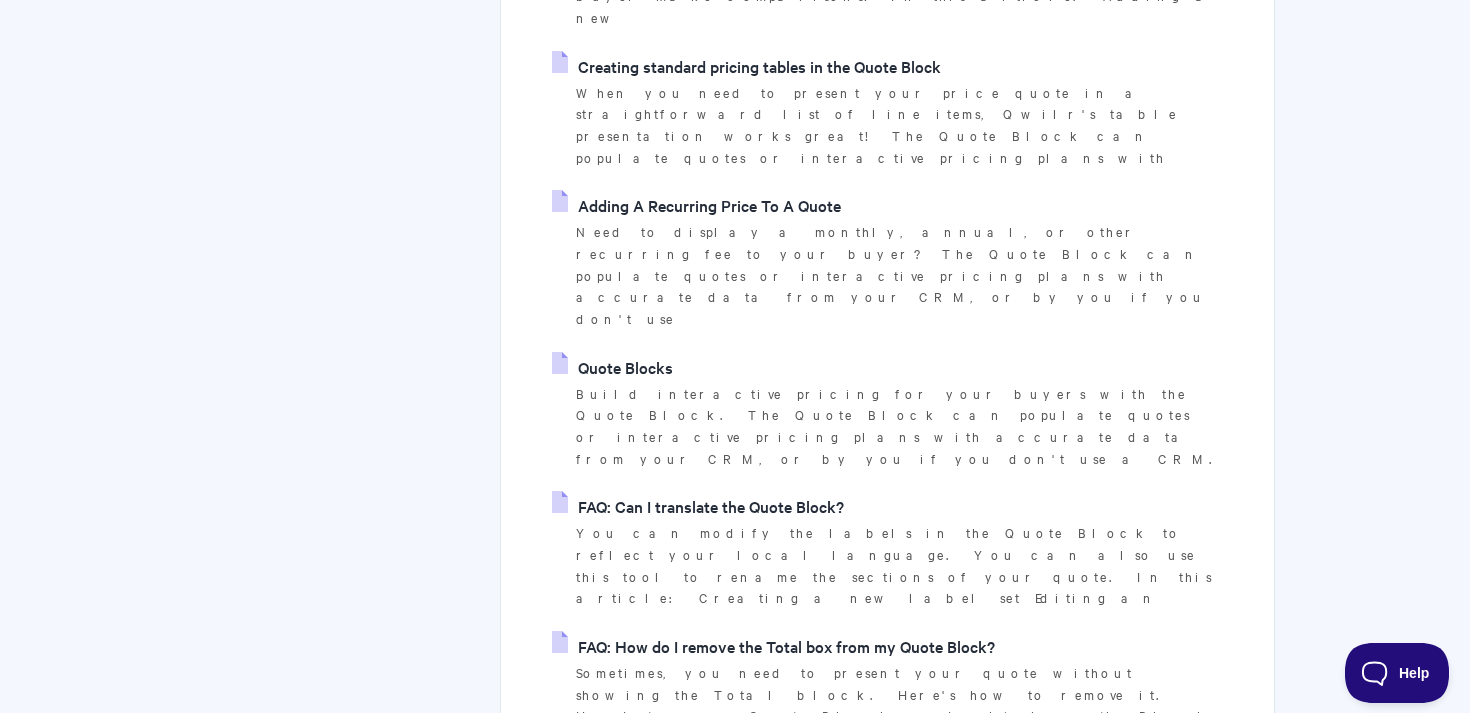 scroll, scrollTop: 102, scrollLeft: 0, axis: vertical 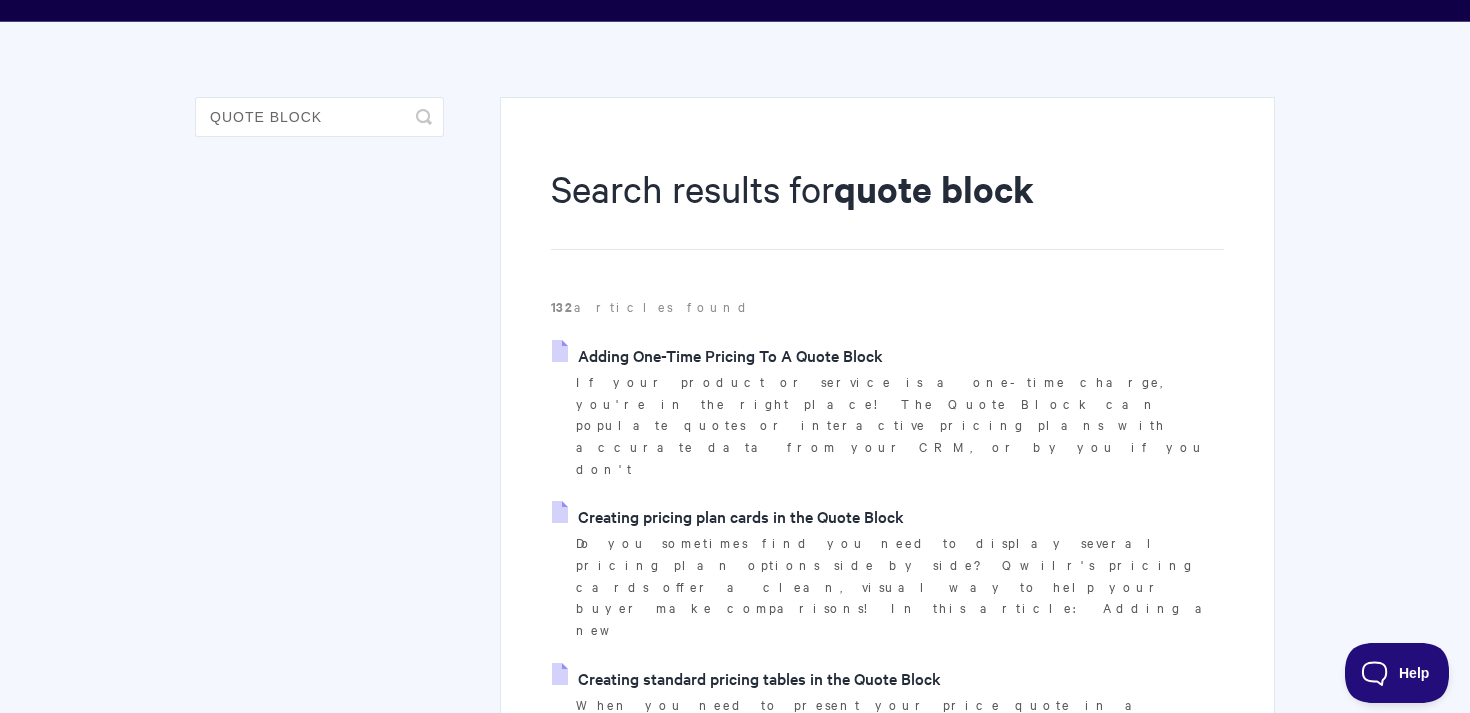 click on "Creating standard pricing tables in the Quote Block" at bounding box center (746, 678) 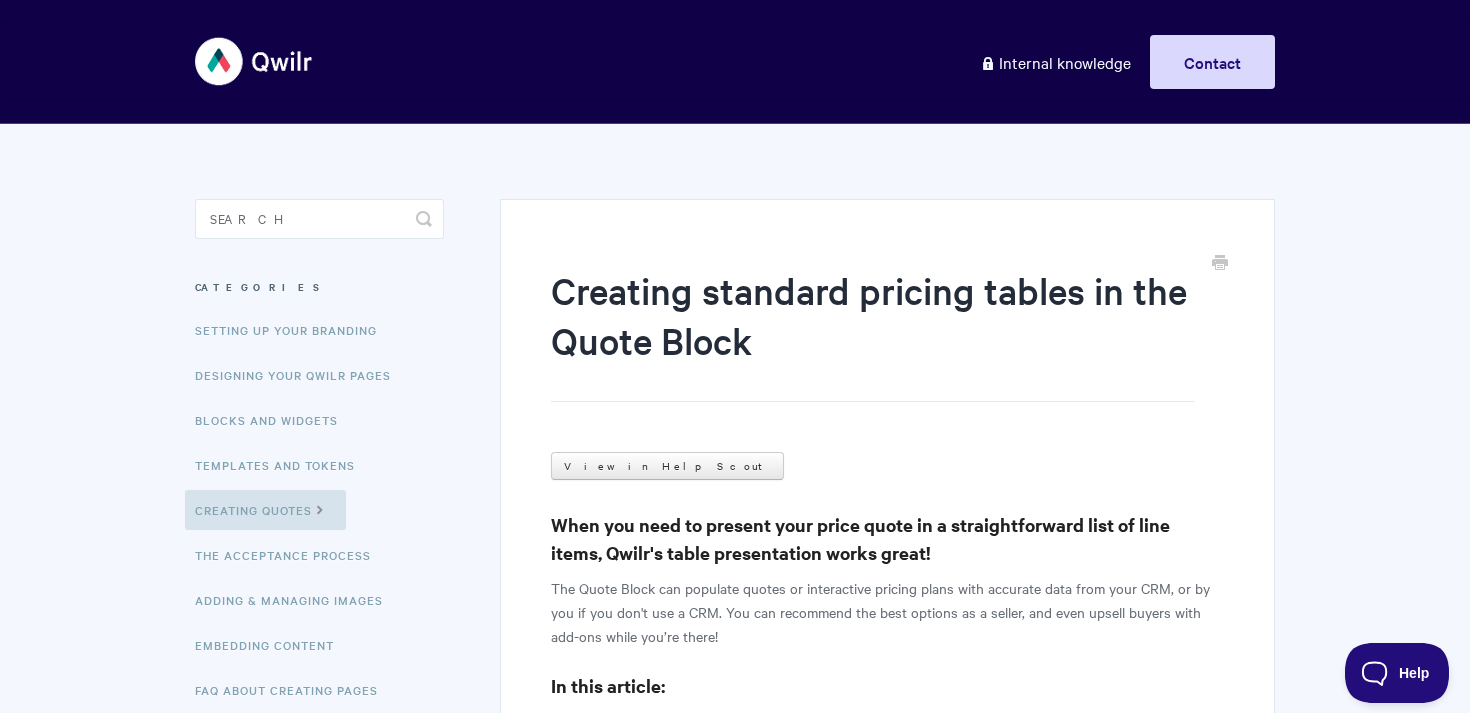 scroll, scrollTop: 0, scrollLeft: 0, axis: both 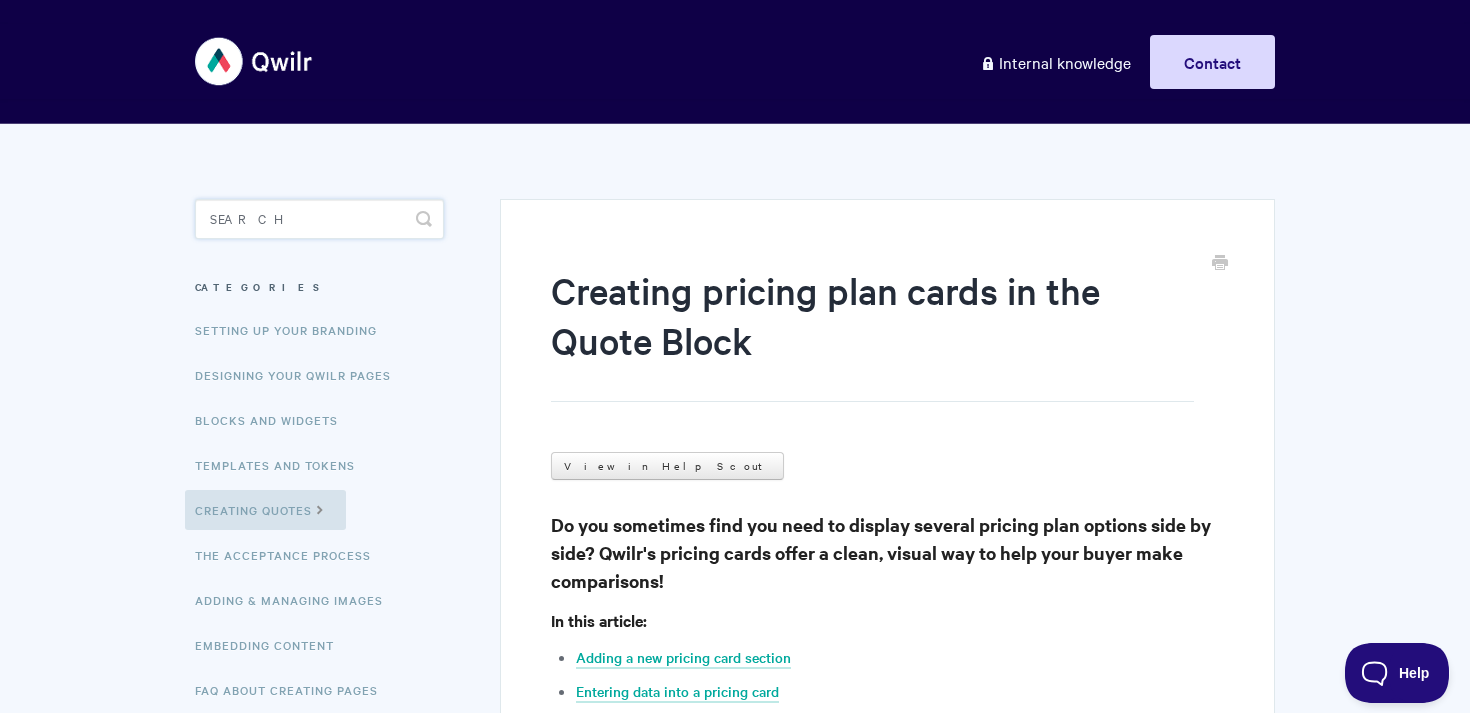 click at bounding box center [319, 219] 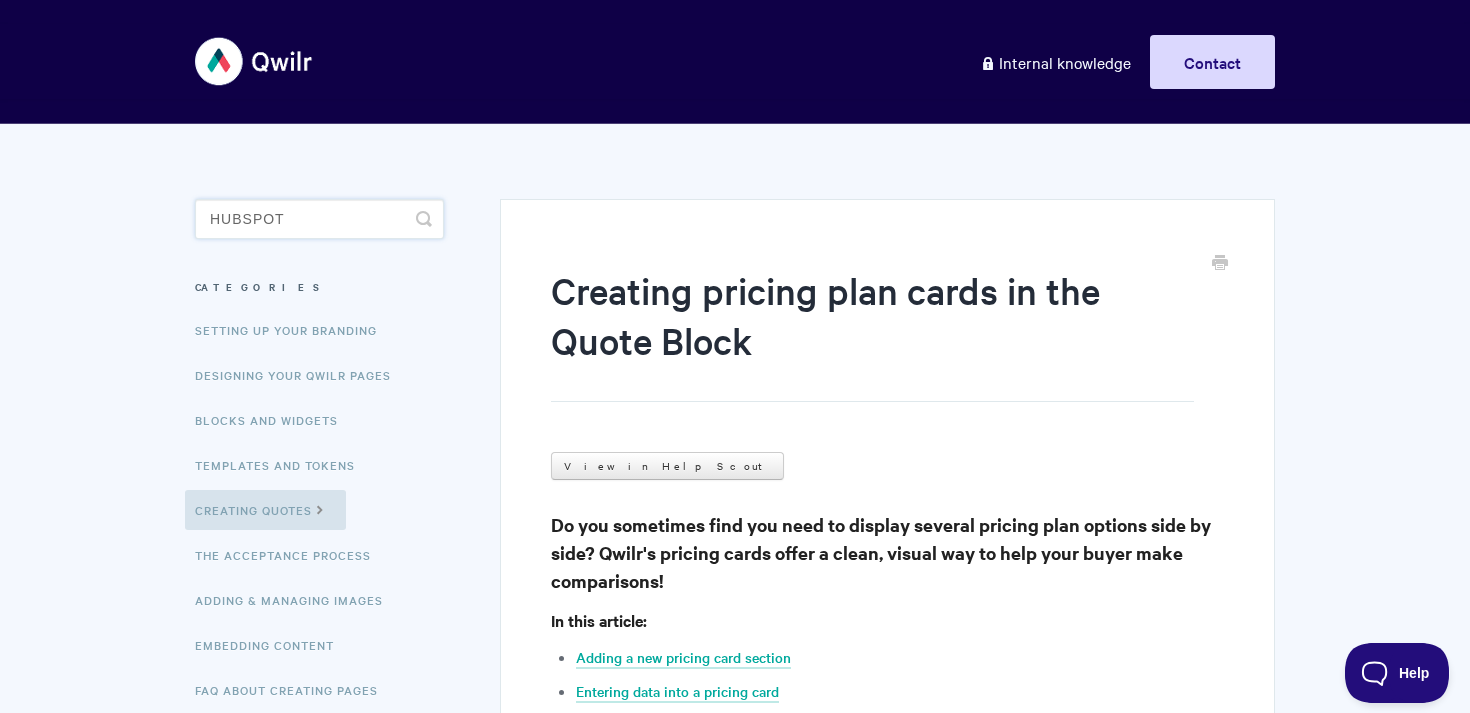 type on "hubspot" 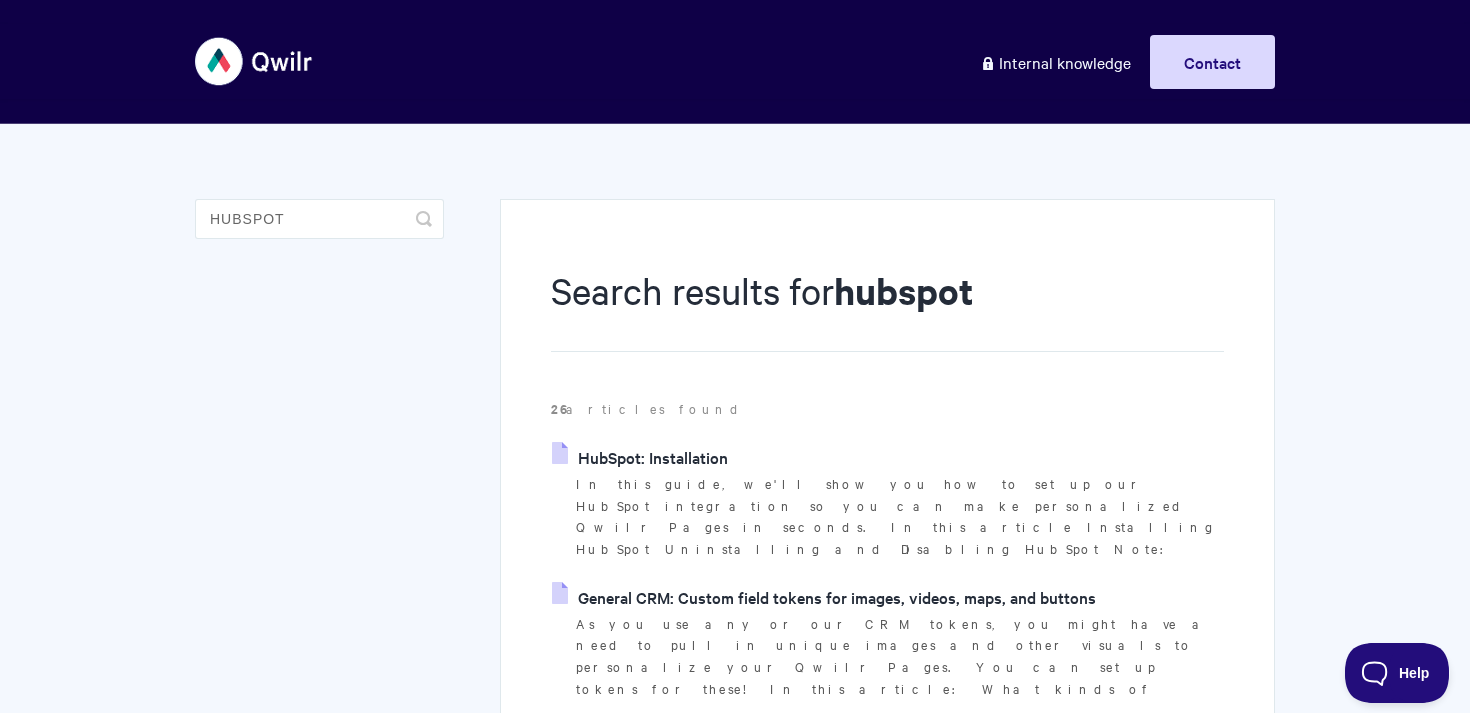 scroll, scrollTop: 0, scrollLeft: 0, axis: both 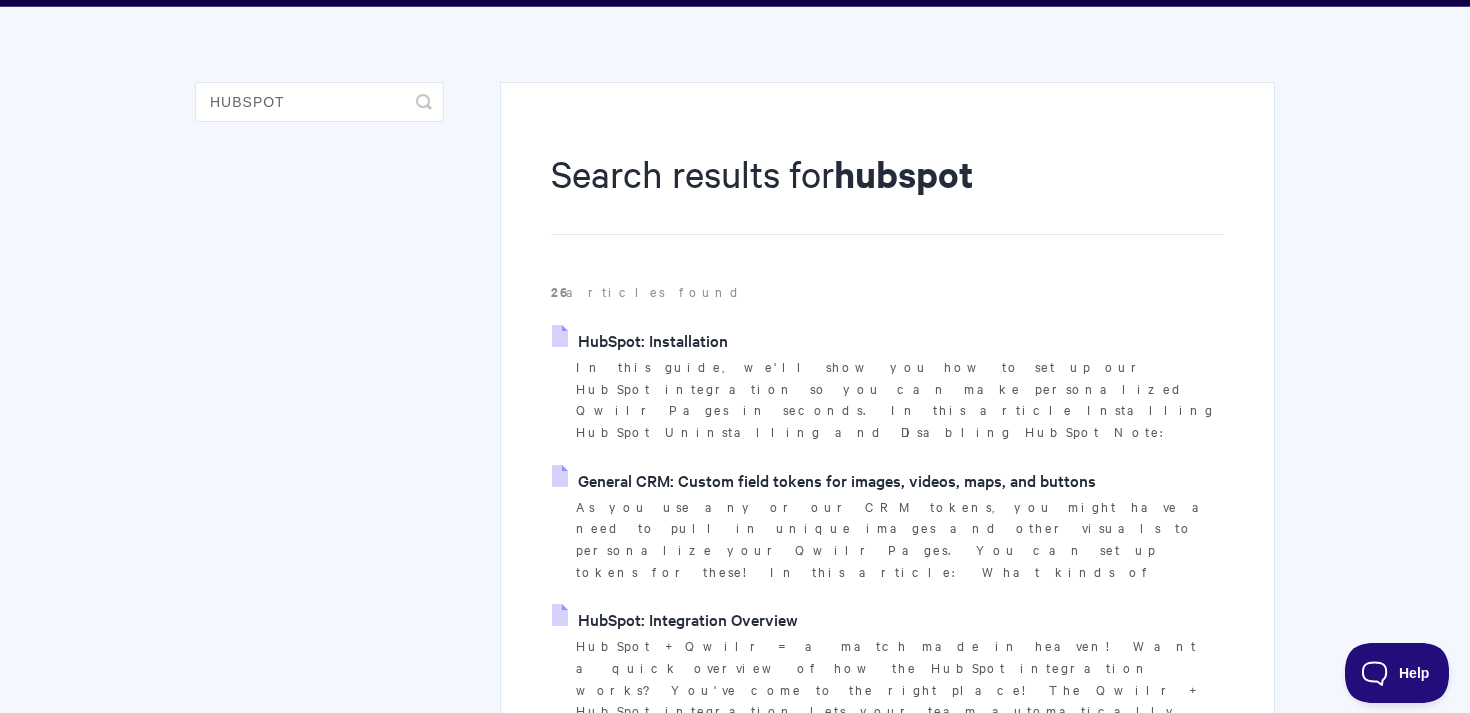 click on "HubSpot: Setup and Create" at bounding box center [661, 759] 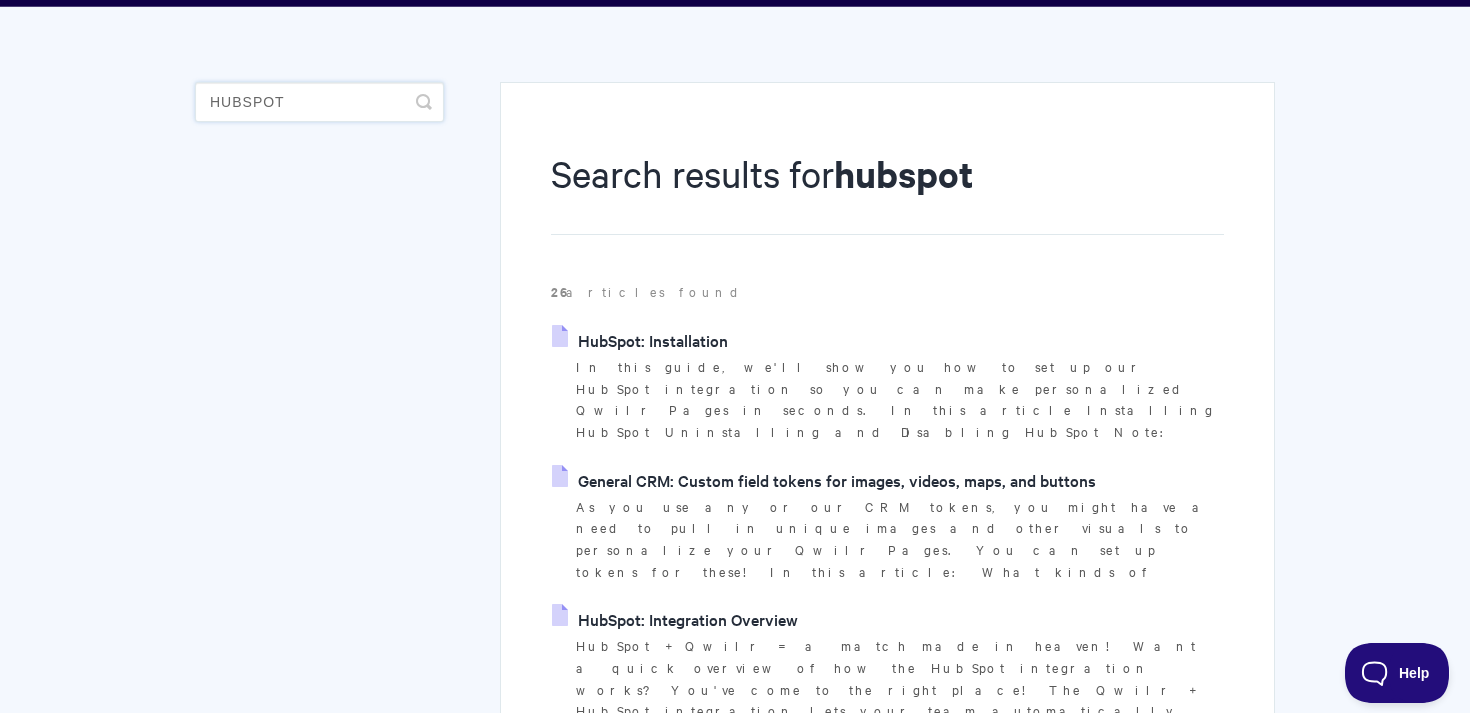 click on "hubspot" at bounding box center (319, 102) 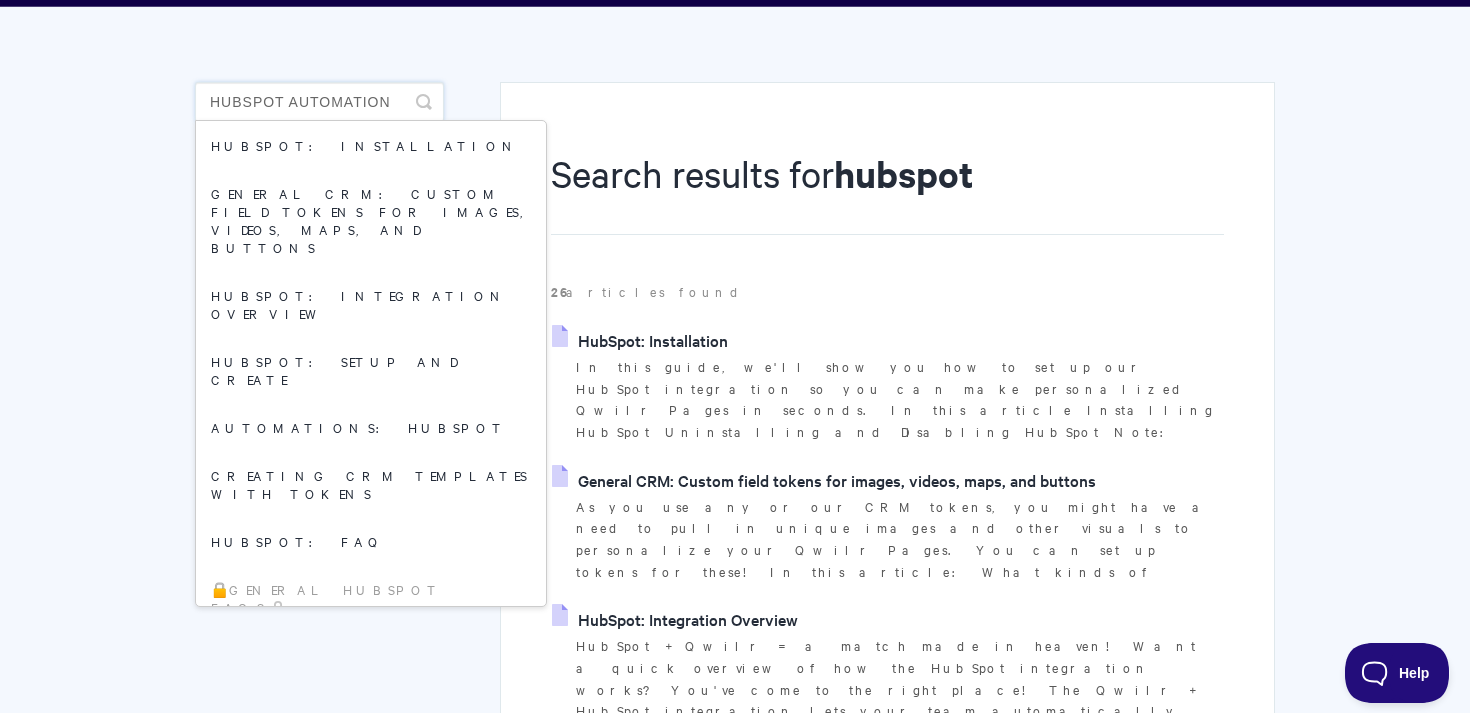 type on "hubspot automation" 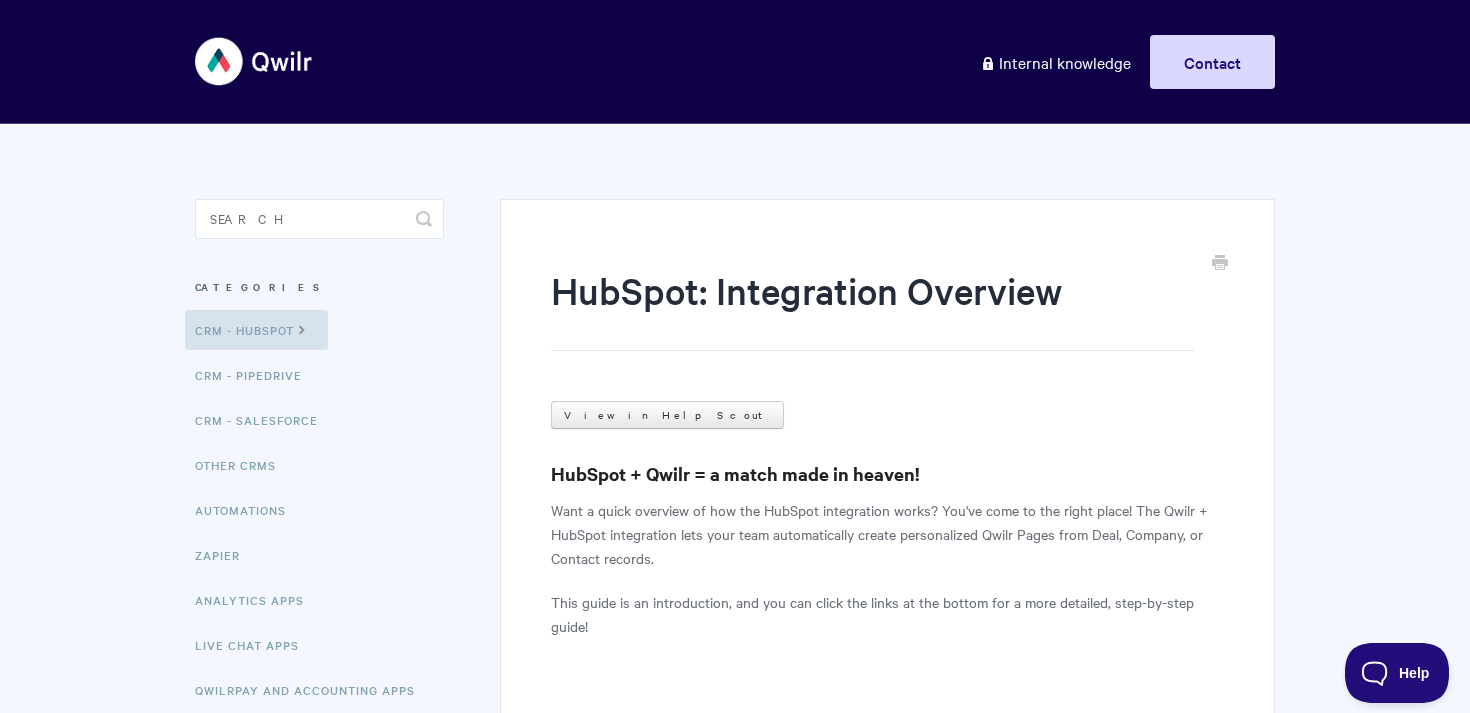 scroll, scrollTop: 0, scrollLeft: 0, axis: both 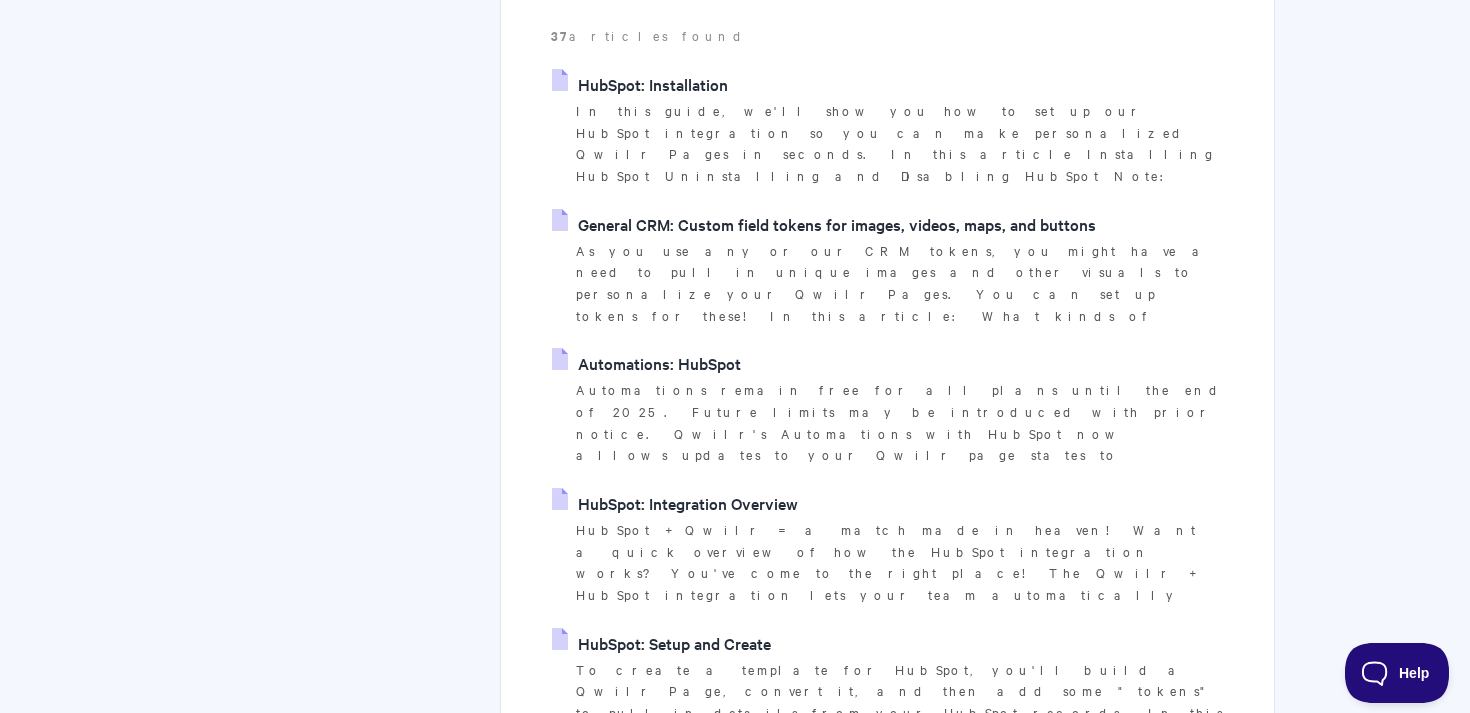 click on "Automations: HubSpot" at bounding box center [646, 363] 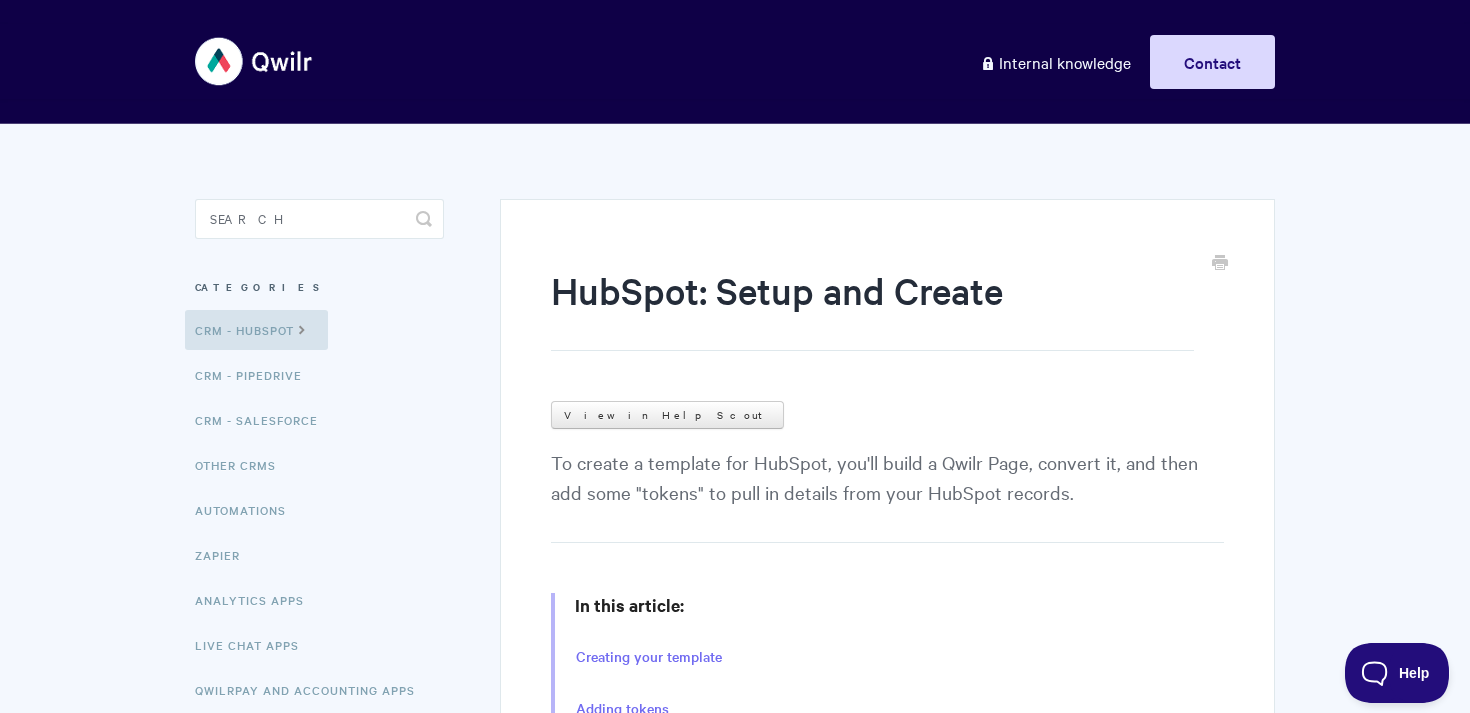 scroll, scrollTop: 0, scrollLeft: 0, axis: both 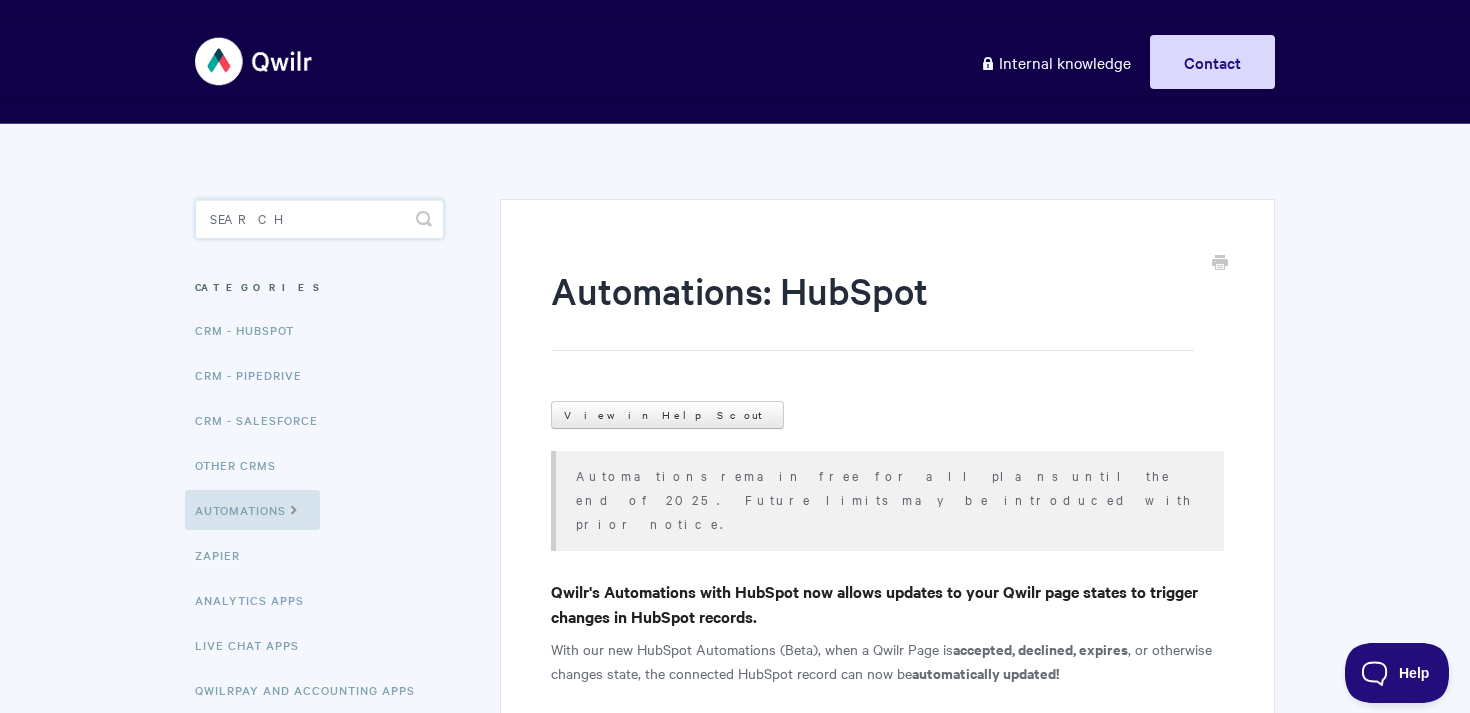 click at bounding box center (319, 219) 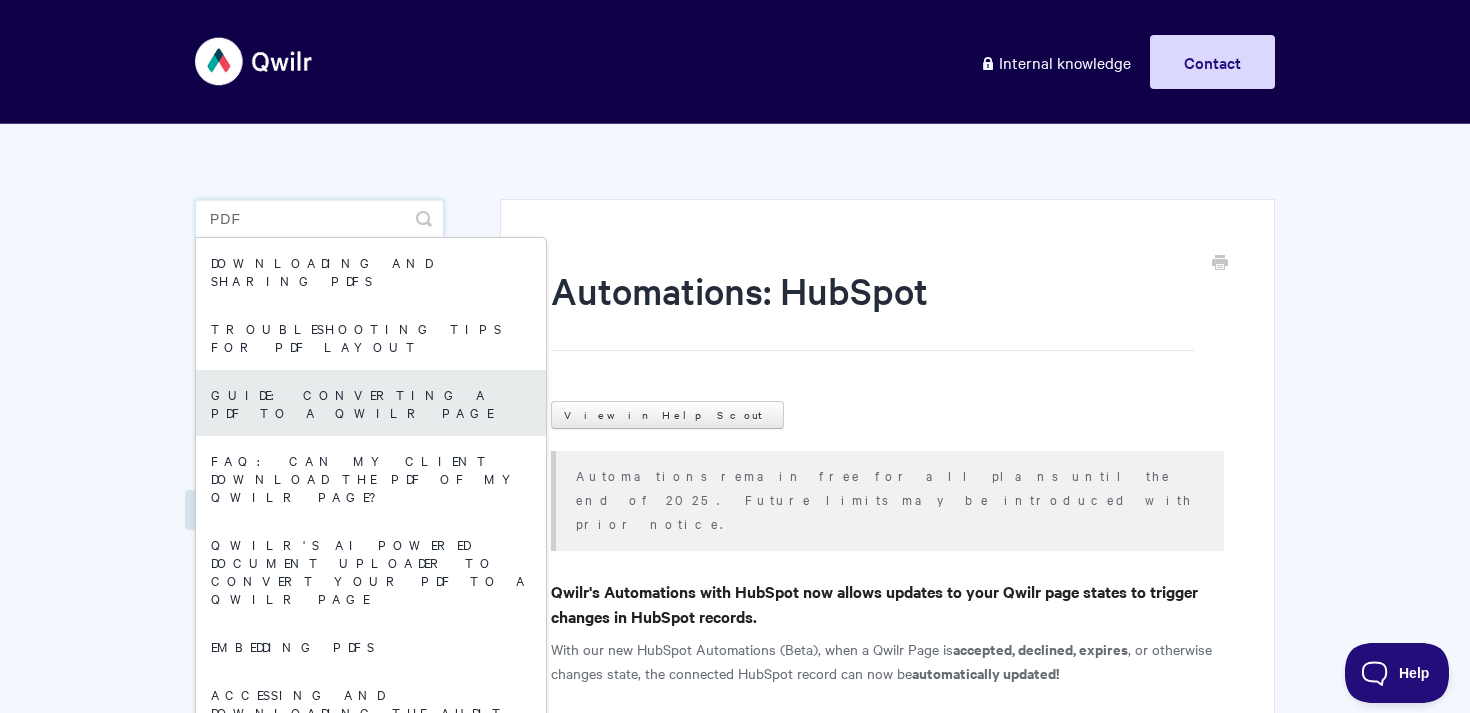 type on "pdf" 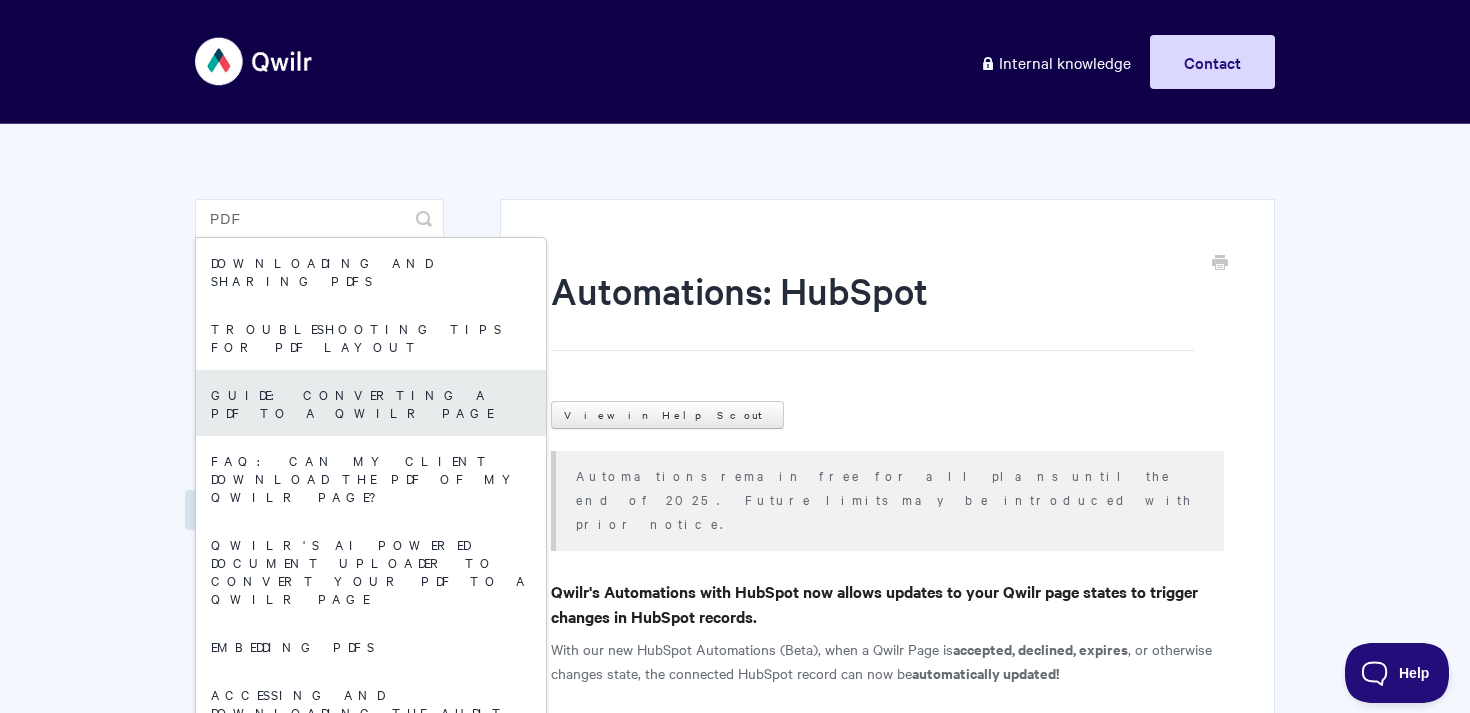 click on "Guide: Converting a PDF to a Qwilr Page" at bounding box center [371, 403] 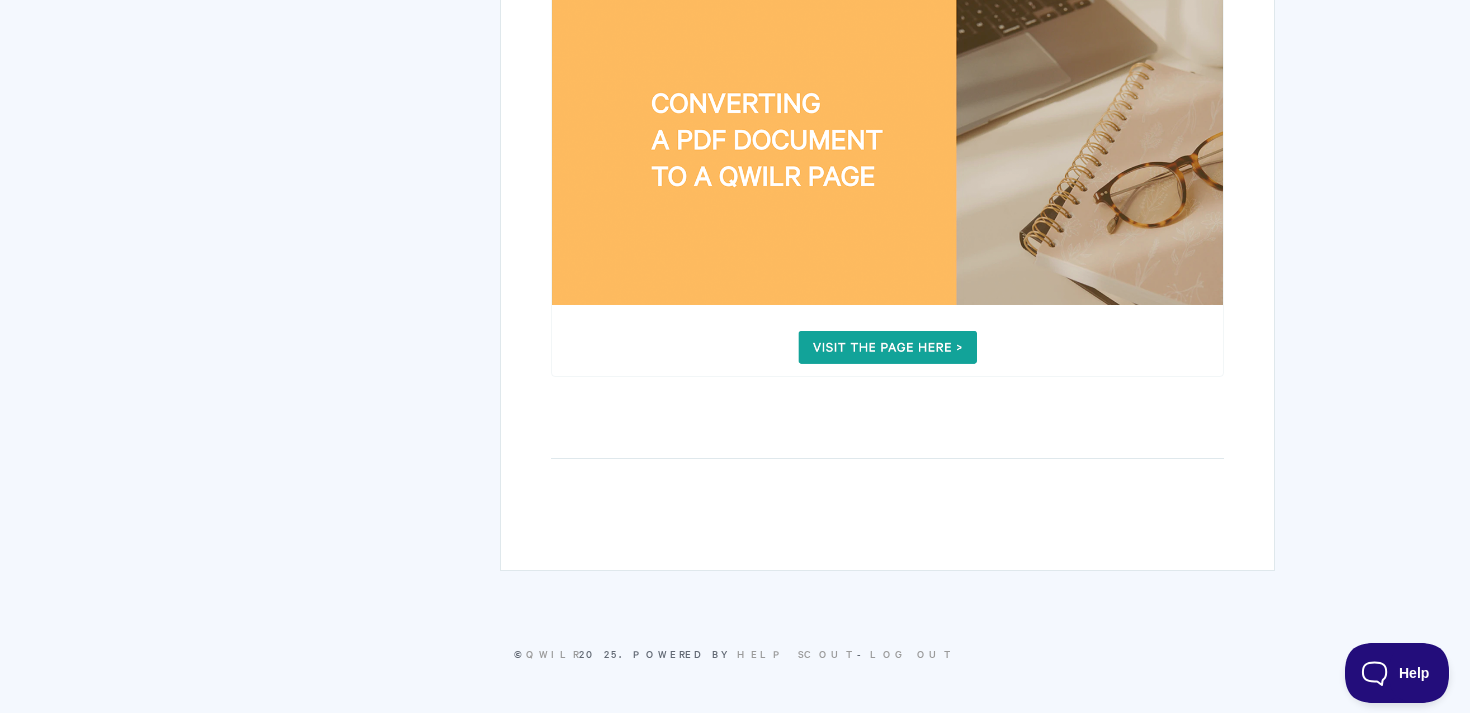 scroll, scrollTop: 392, scrollLeft: 0, axis: vertical 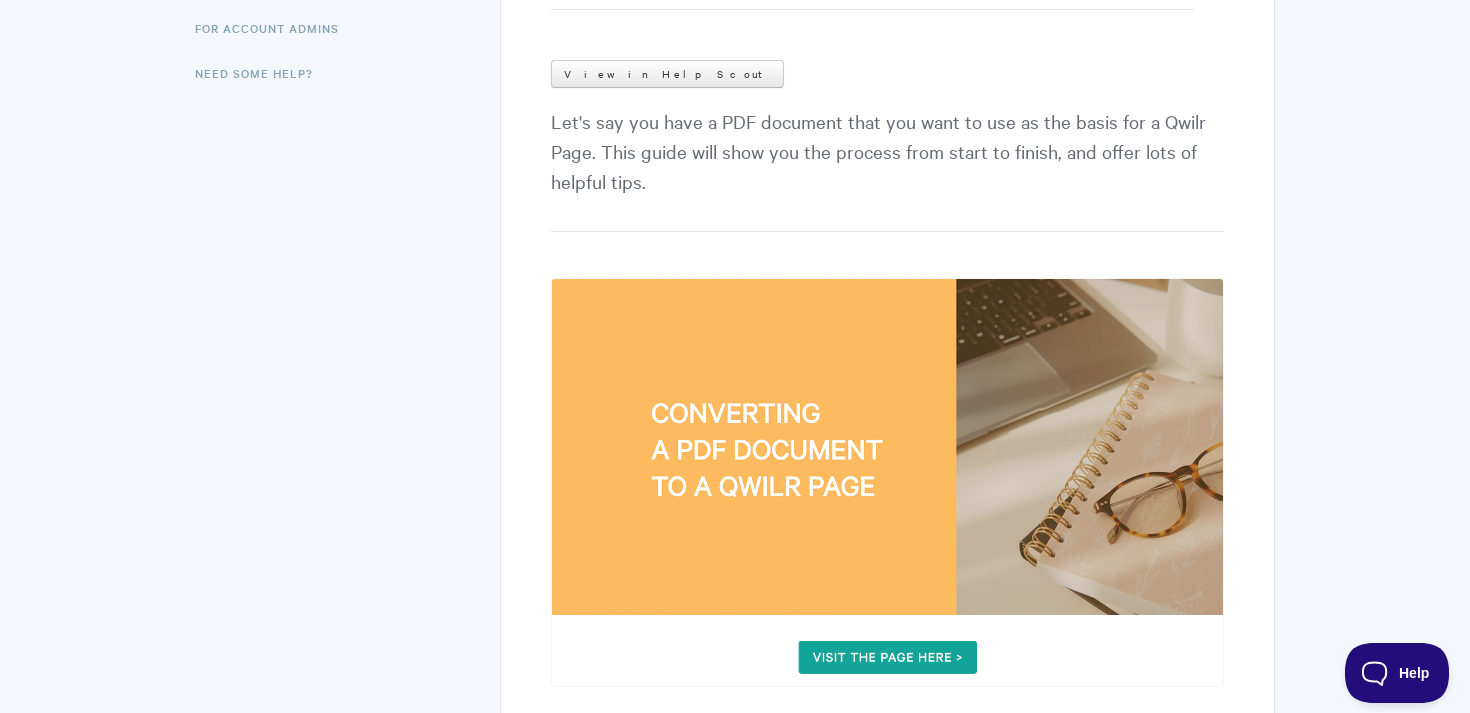 click at bounding box center [887, 483] 